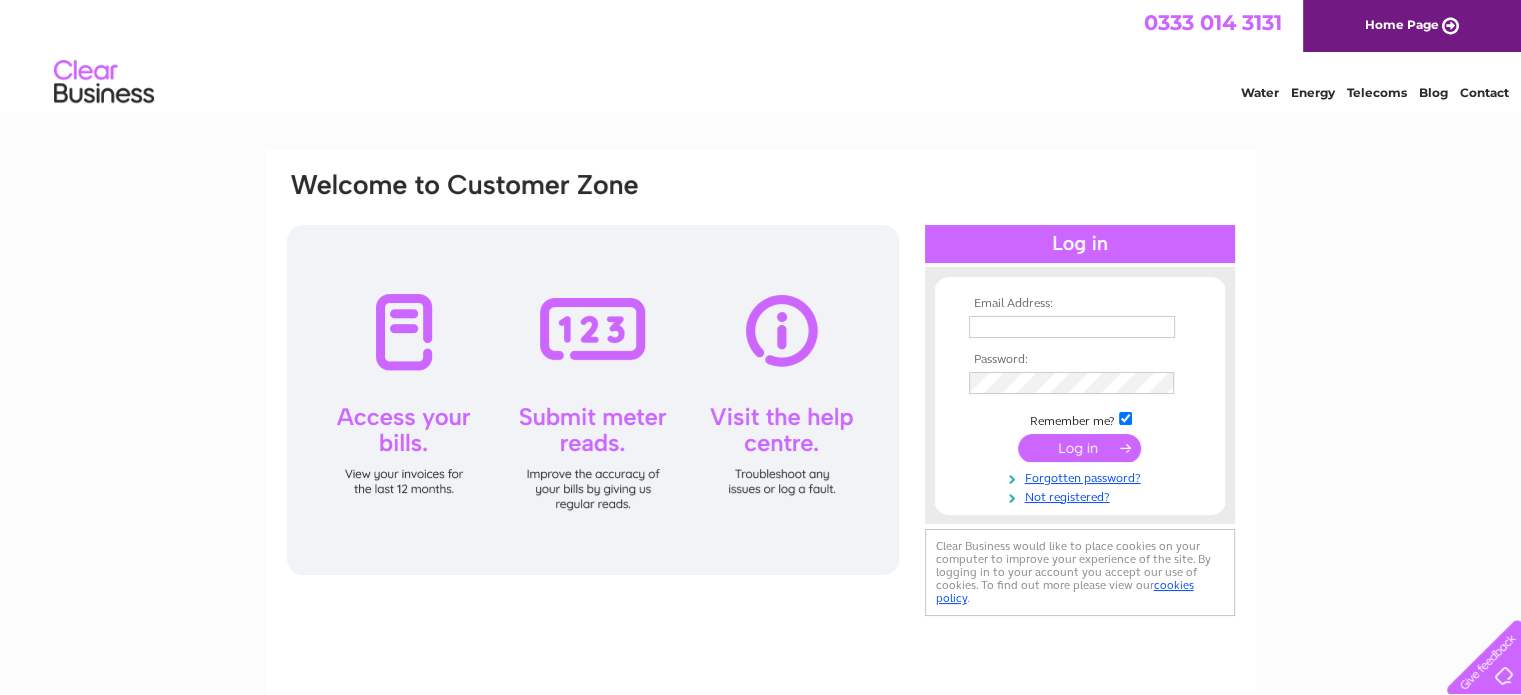 scroll, scrollTop: 0, scrollLeft: 0, axis: both 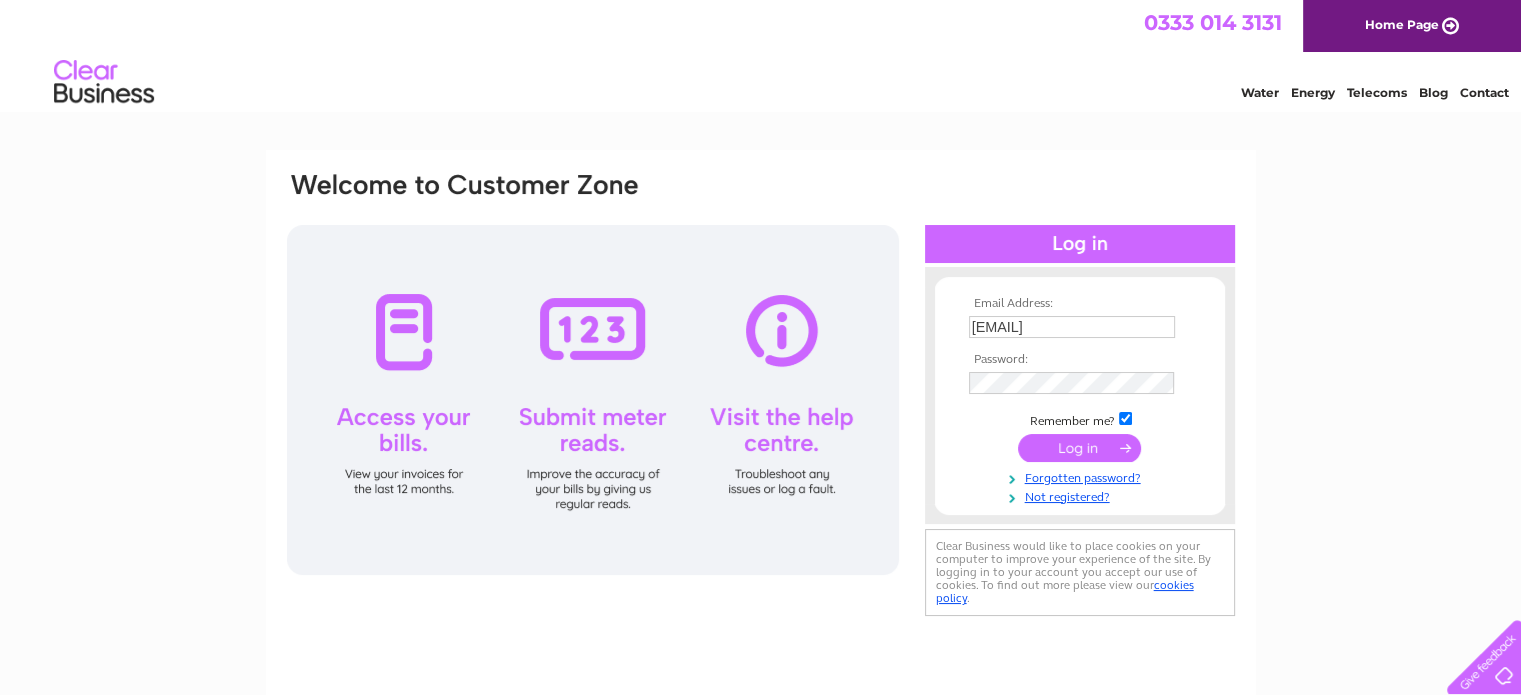 click at bounding box center [1079, 448] 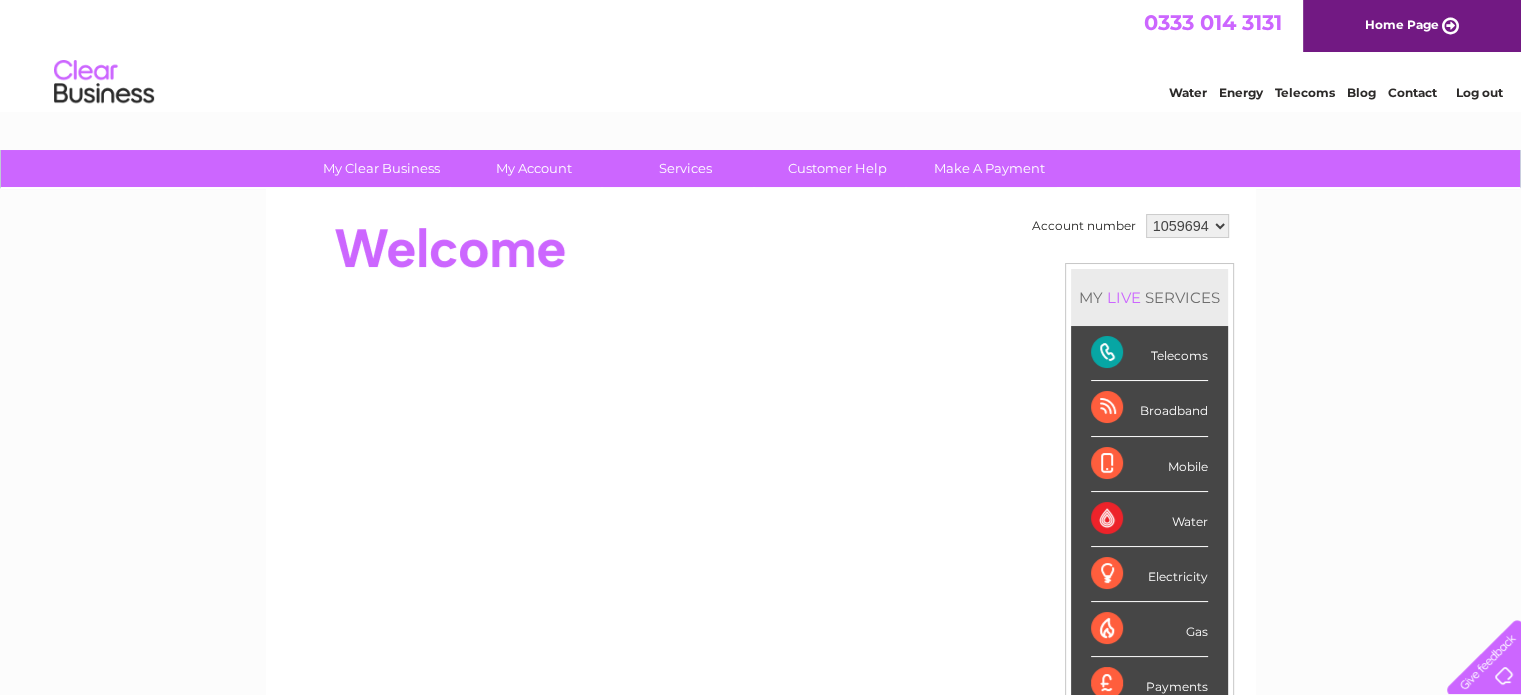 scroll, scrollTop: 0, scrollLeft: 0, axis: both 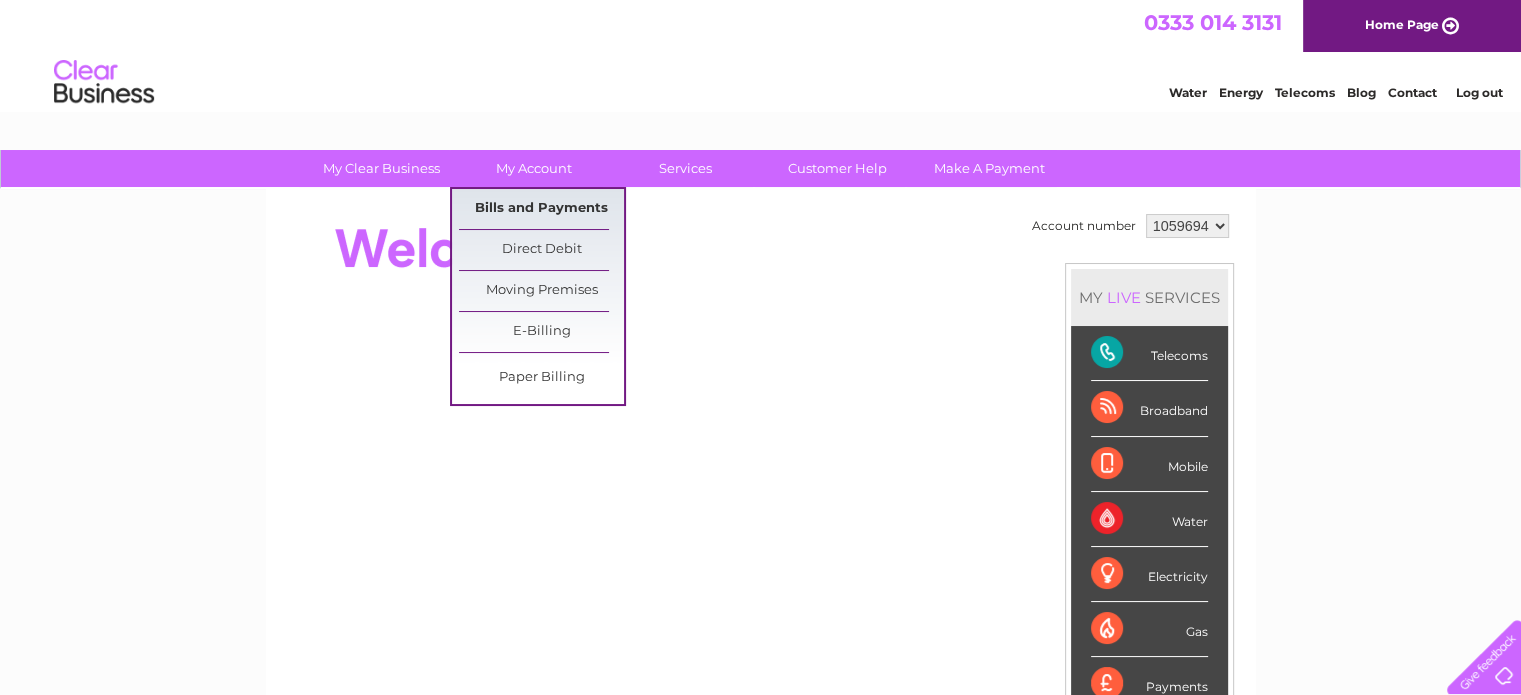 click on "Bills and Payments" at bounding box center (541, 209) 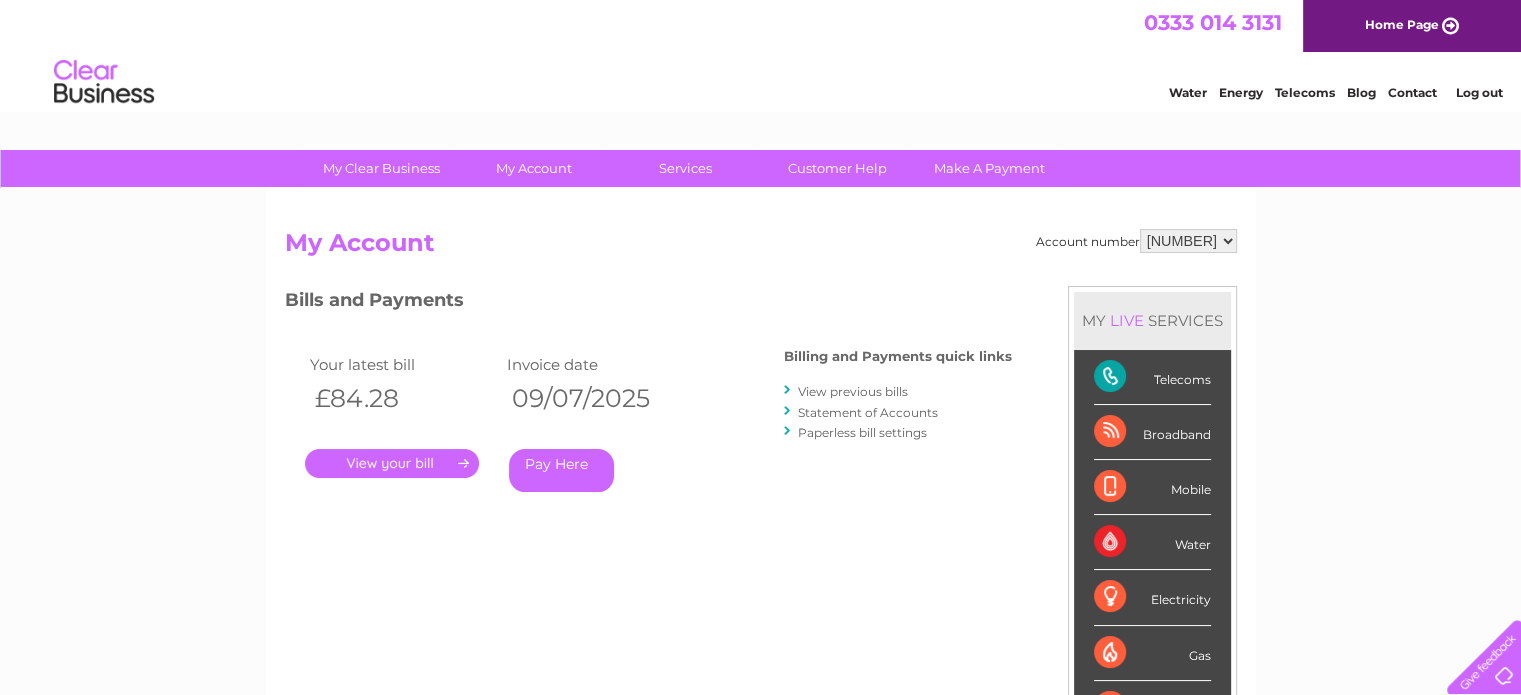 scroll, scrollTop: 0, scrollLeft: 0, axis: both 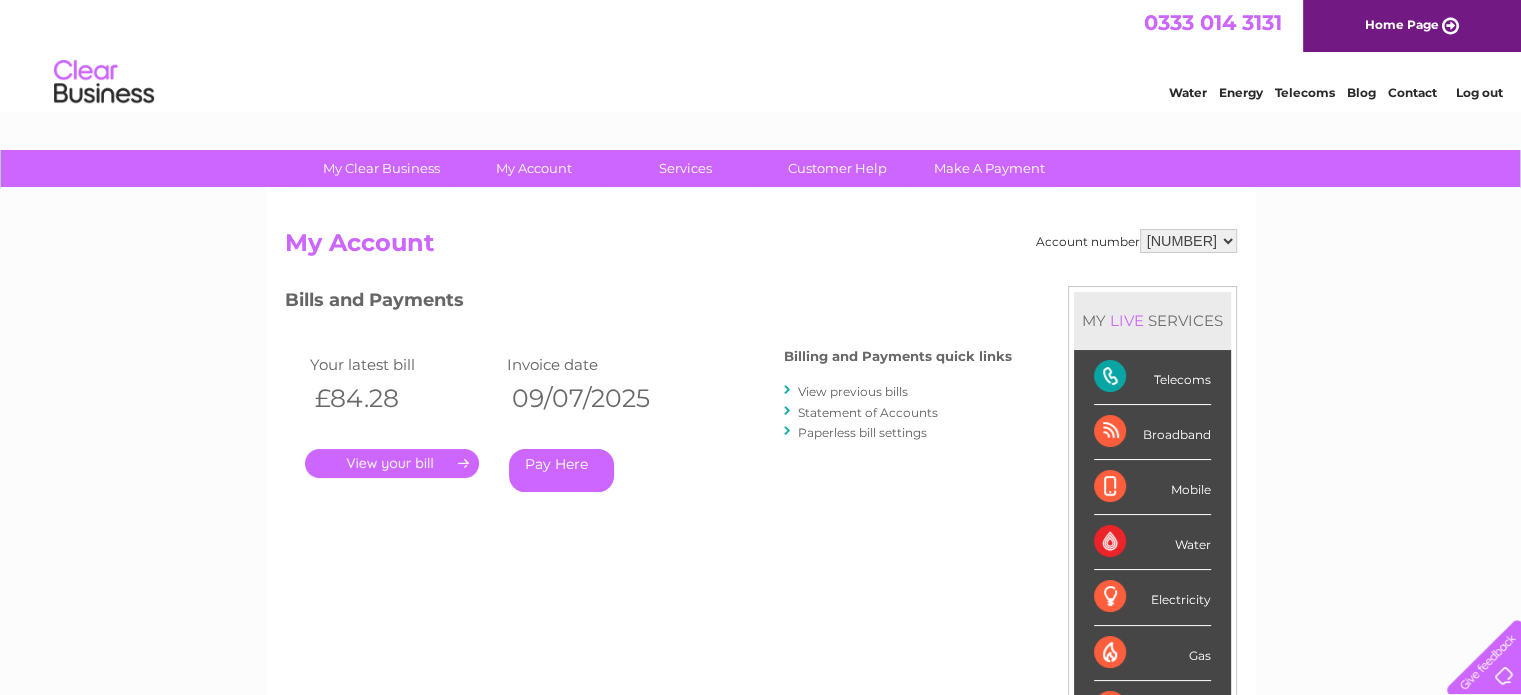 click on "." at bounding box center [392, 463] 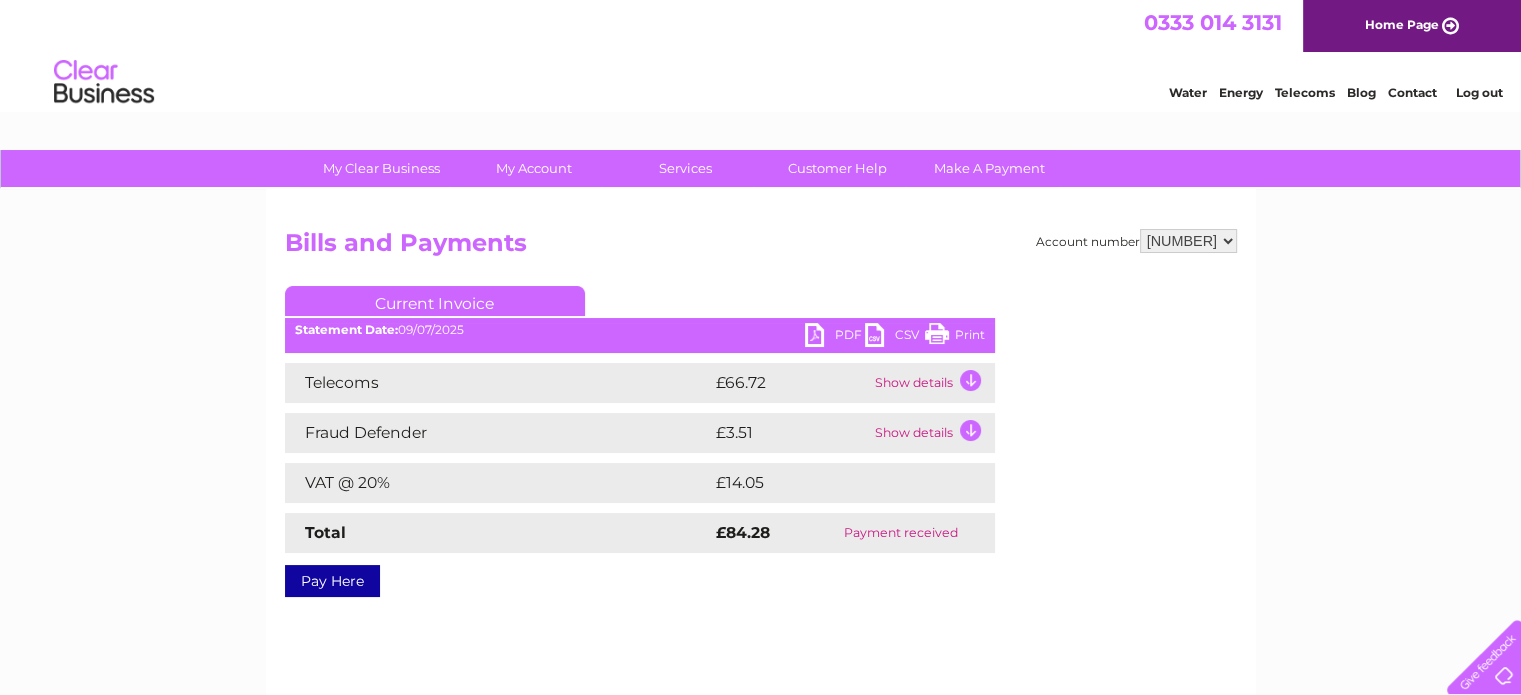 scroll, scrollTop: 0, scrollLeft: 0, axis: both 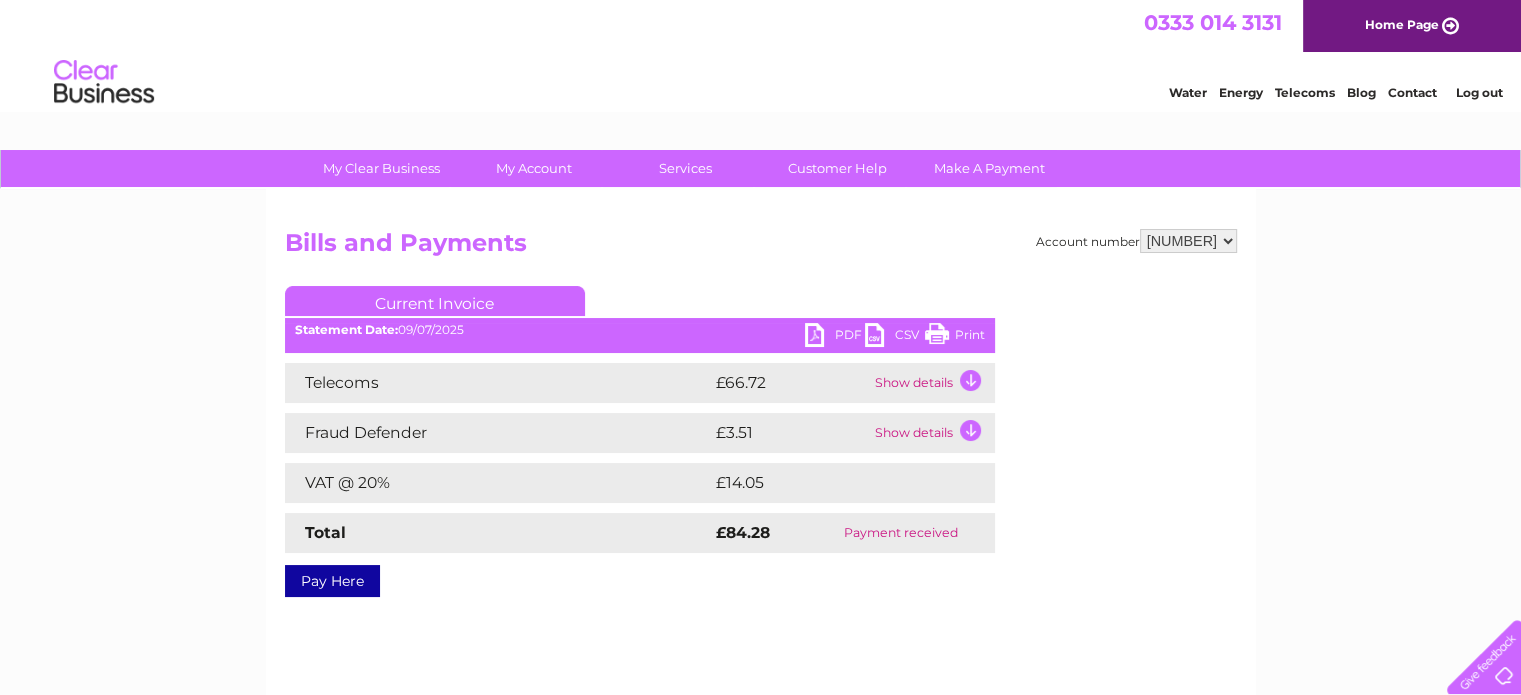 click on "Show details" at bounding box center (932, 383) 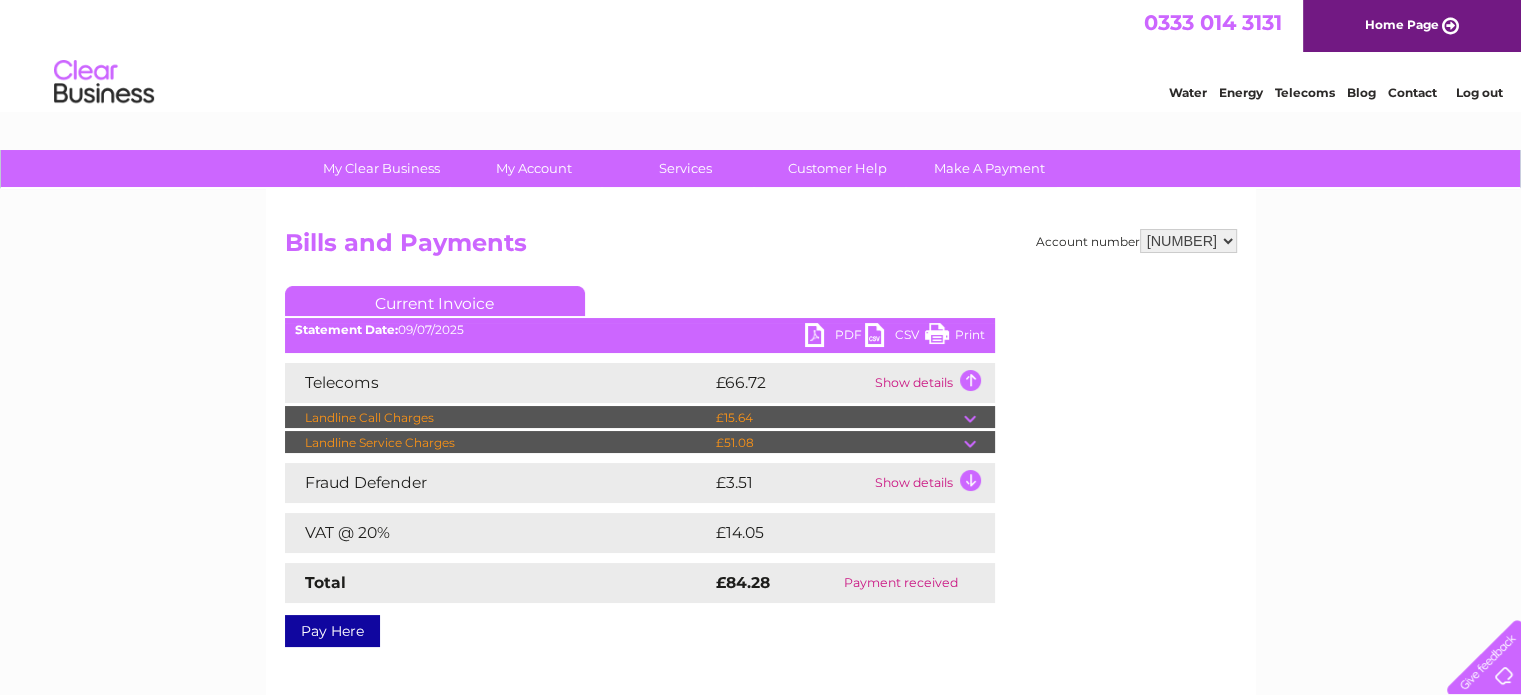 click at bounding box center [979, 443] 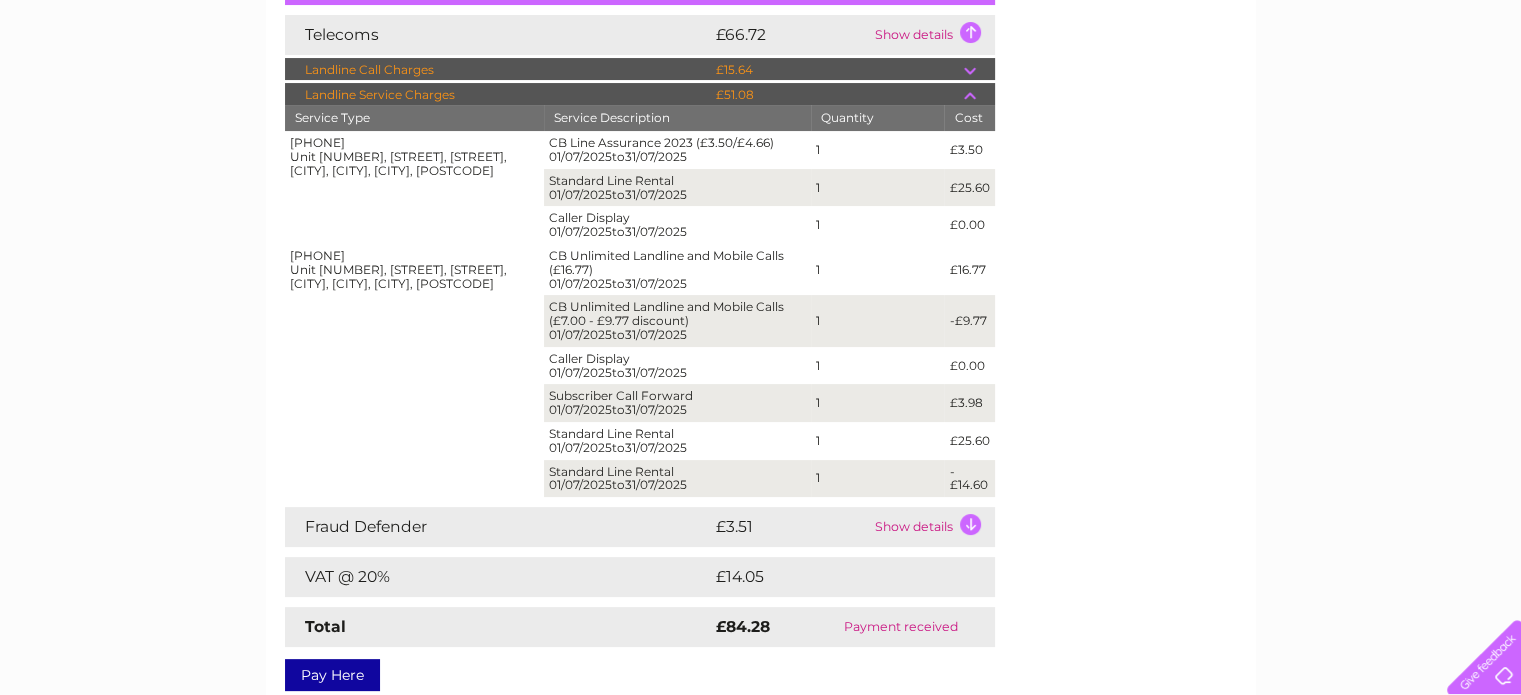 scroll, scrollTop: 351, scrollLeft: 0, axis: vertical 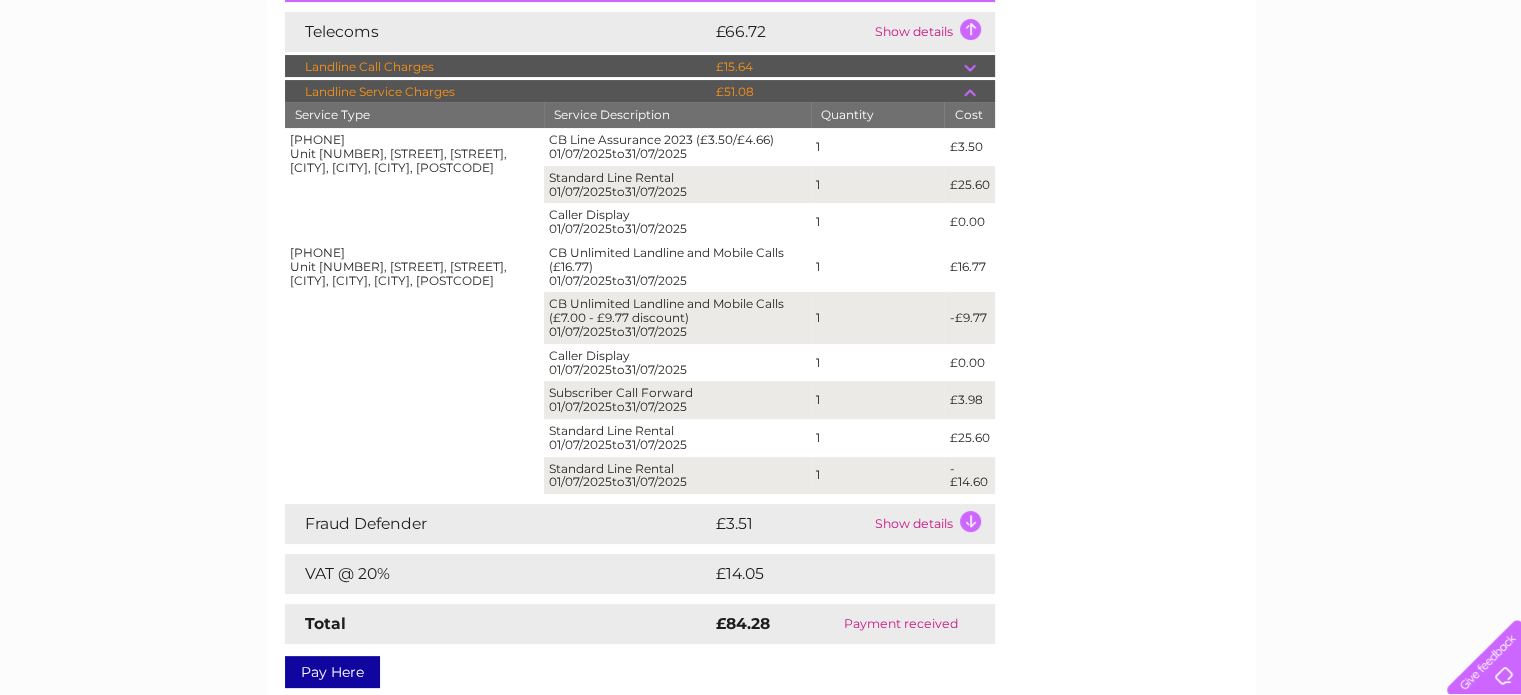 click on "My Clear Business
Login Details
My Details
My Preferences
Link Account
My Account
Bills and Payments   Direct Debit   Moving Premises" at bounding box center [760, 420] 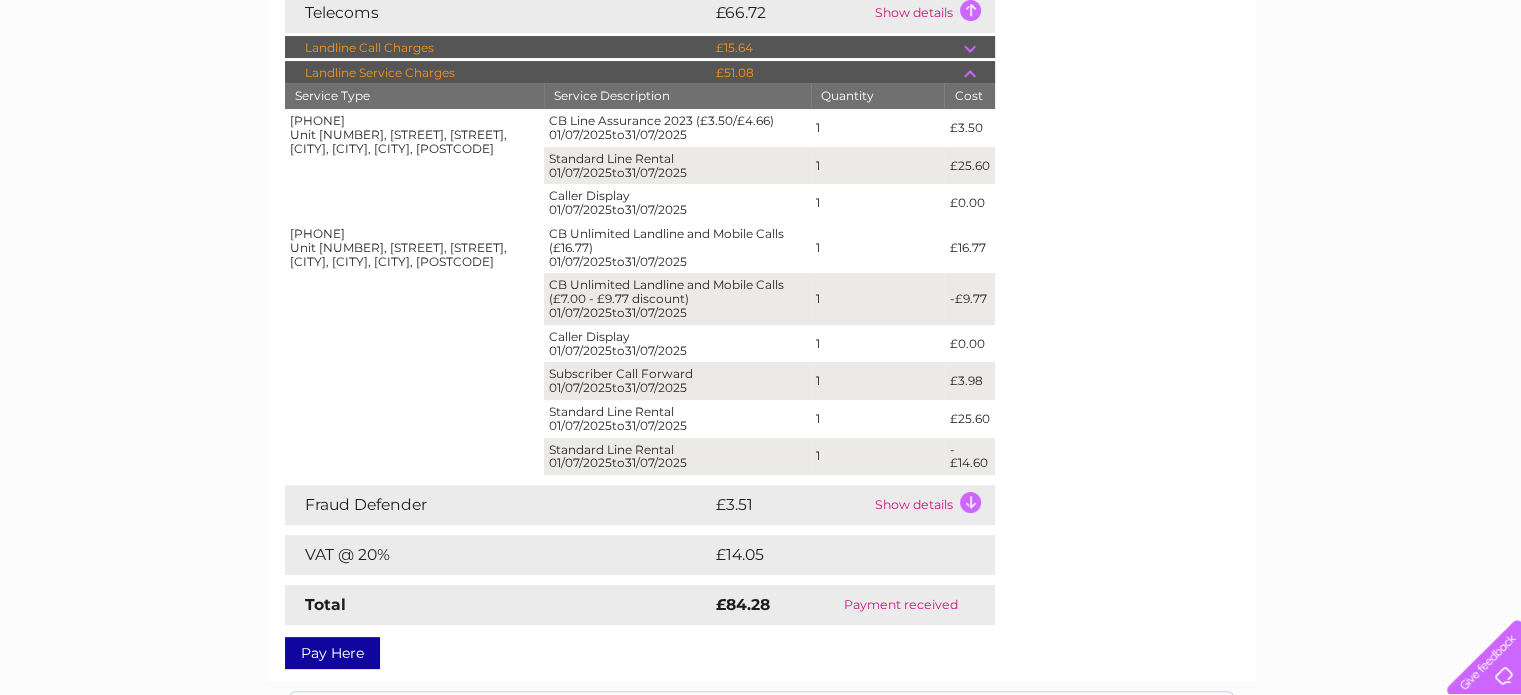 scroll, scrollTop: 391, scrollLeft: 0, axis: vertical 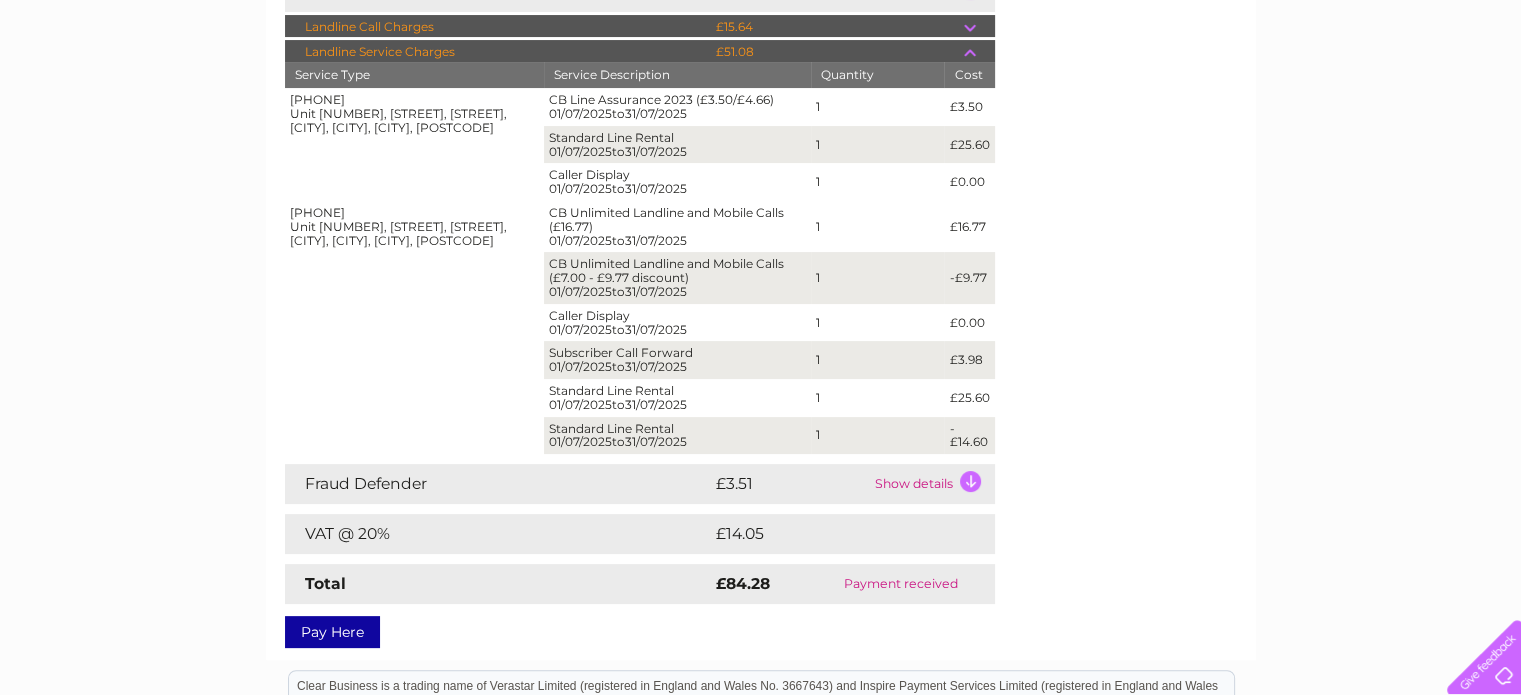 click on "My Clear Business
Login Details
My Details
My Preferences
Link Account
My Account
Bills and Payments   Direct Debit   Moving Premises" at bounding box center [760, 380] 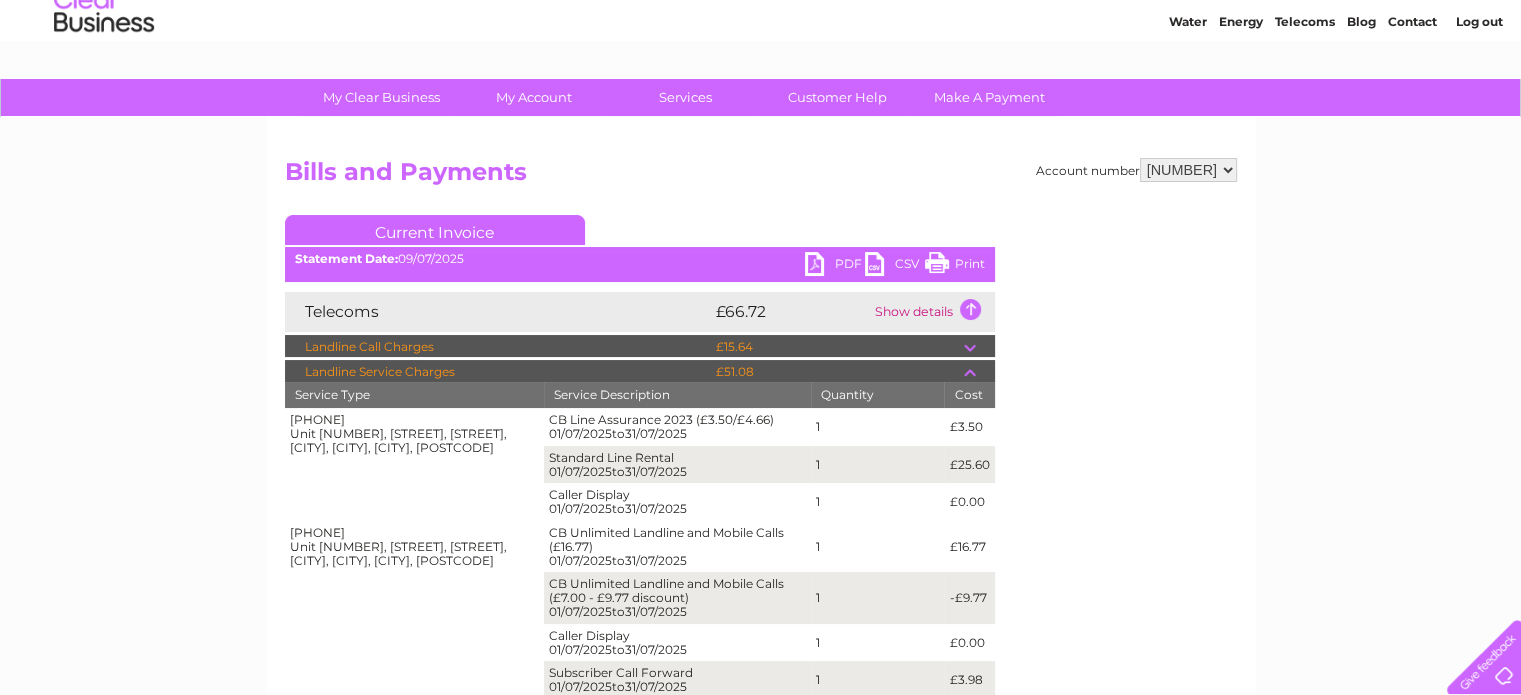 scroll, scrollTop: 0, scrollLeft: 0, axis: both 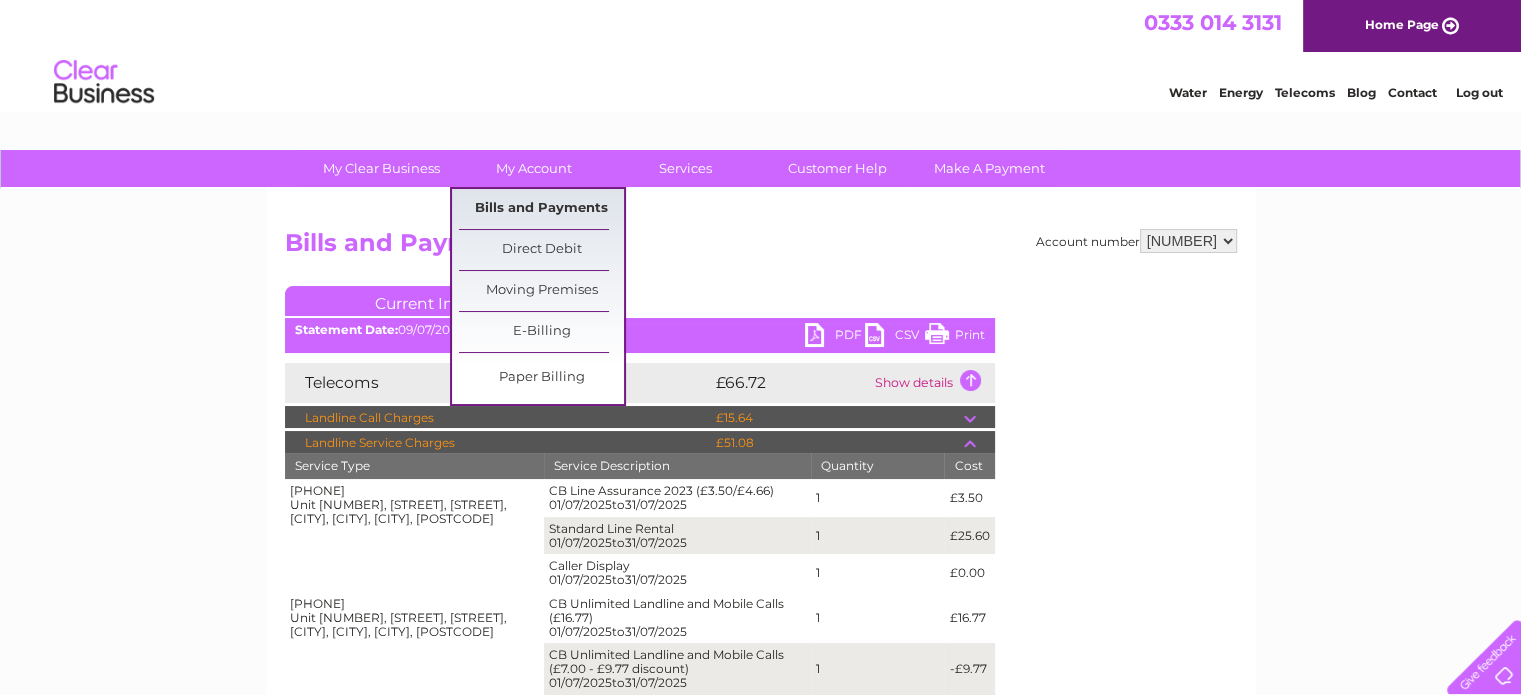 click on "Bills and Payments" at bounding box center (541, 209) 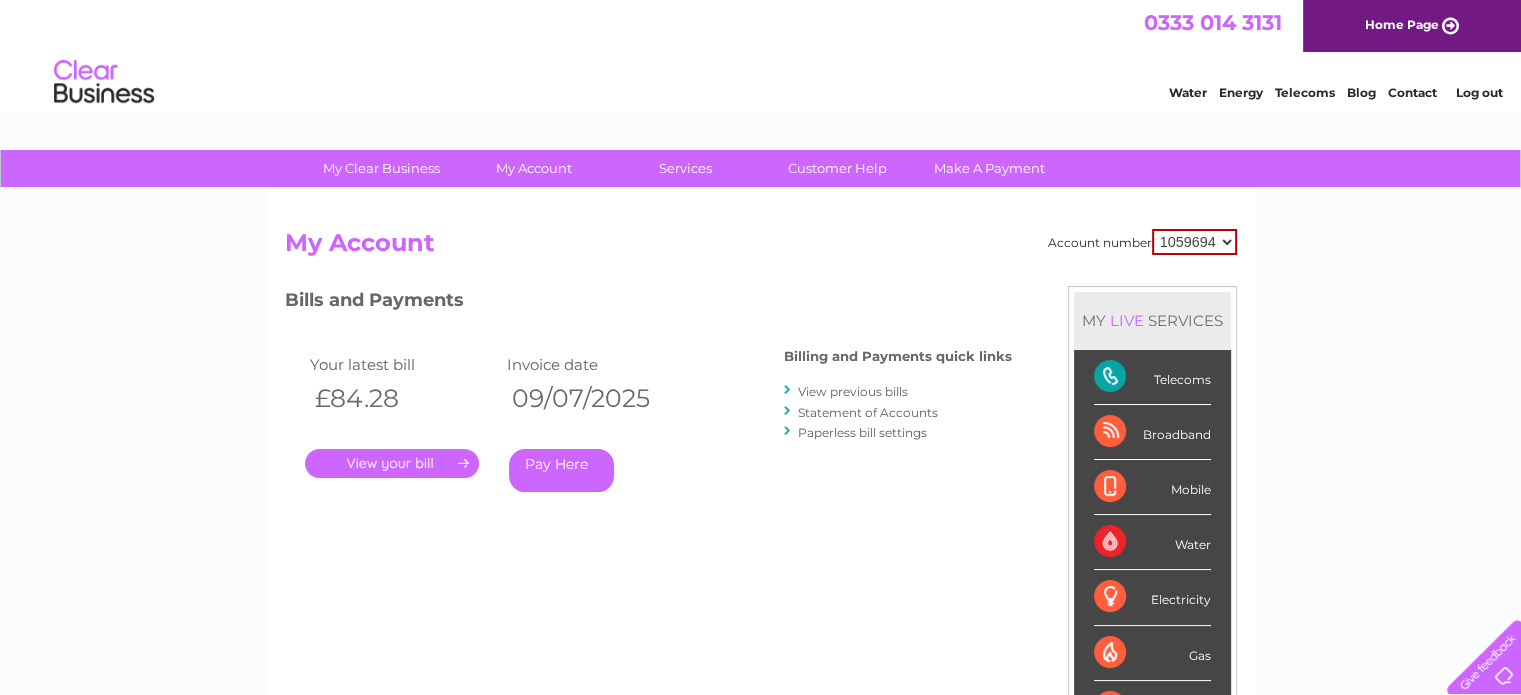 scroll, scrollTop: 0, scrollLeft: 0, axis: both 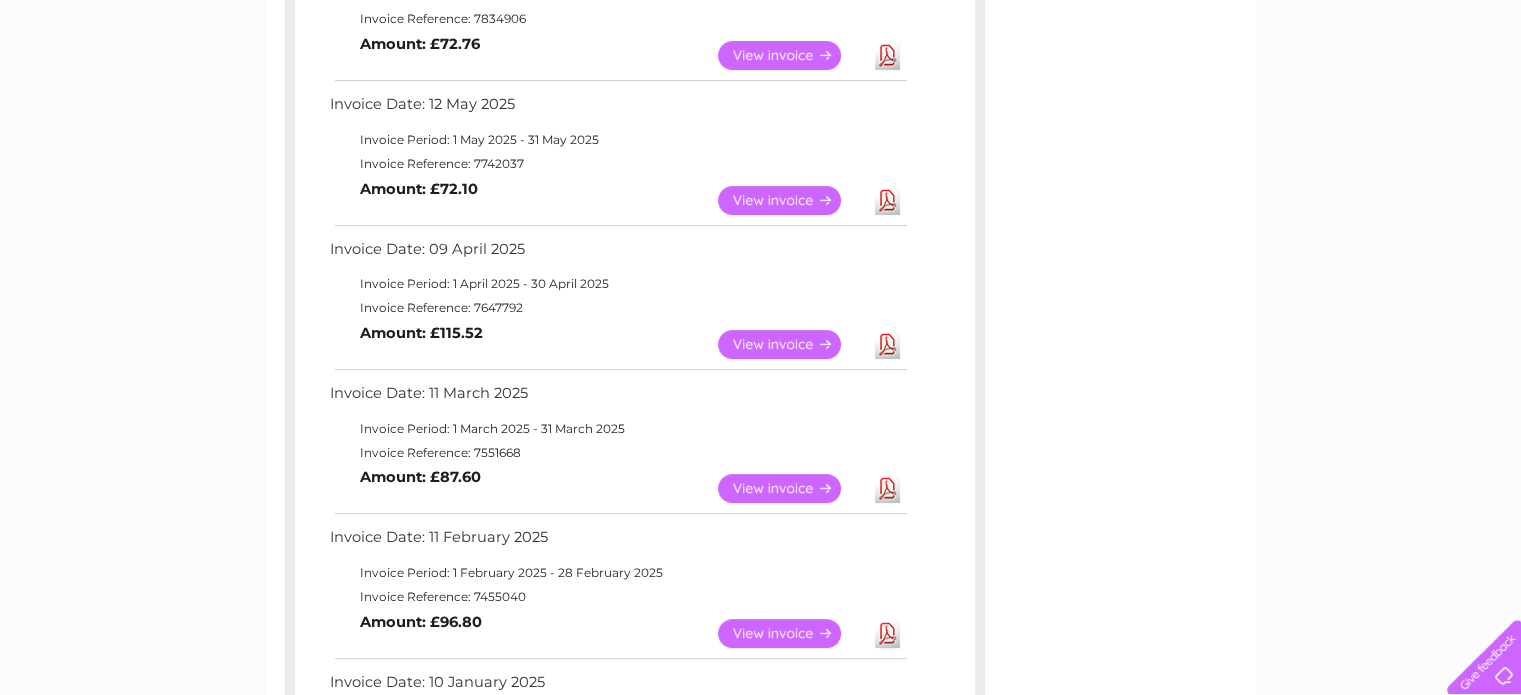 click on "View" at bounding box center (791, 344) 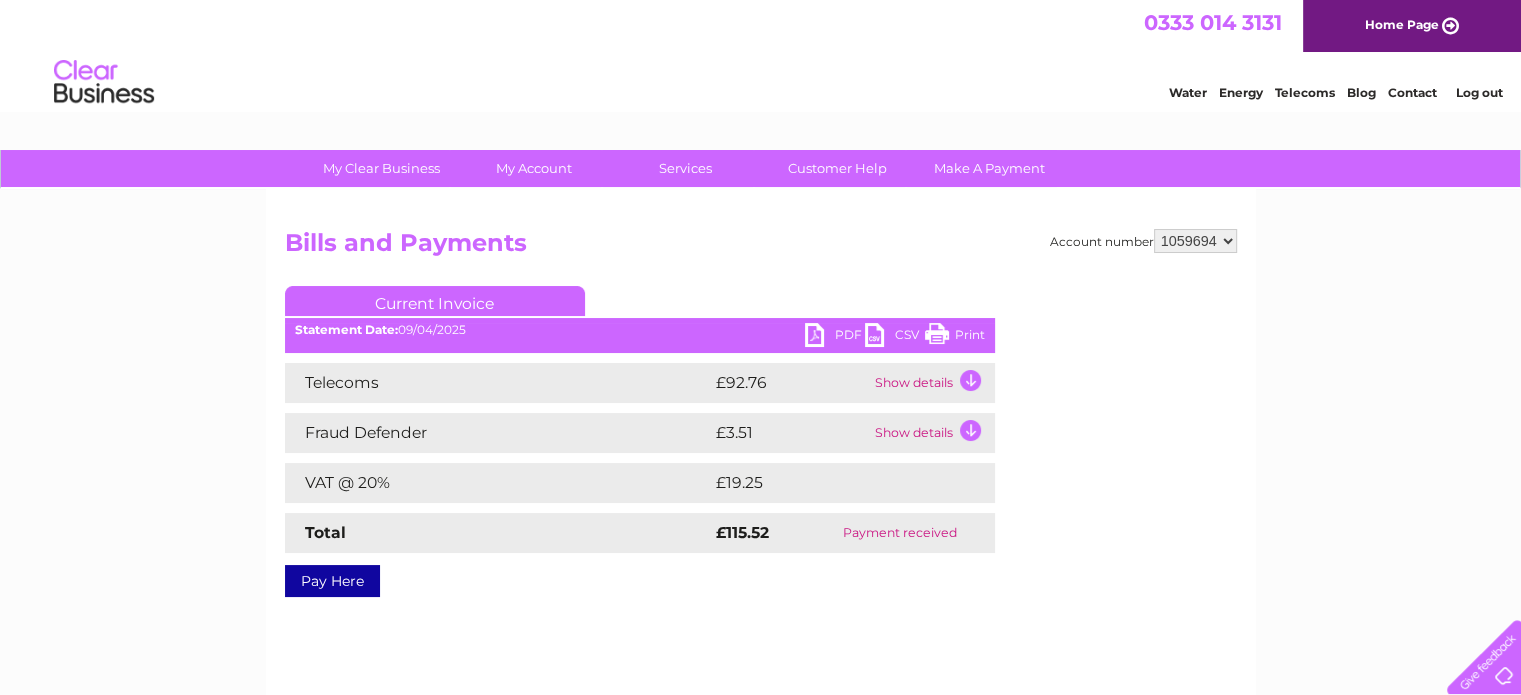 scroll, scrollTop: 0, scrollLeft: 0, axis: both 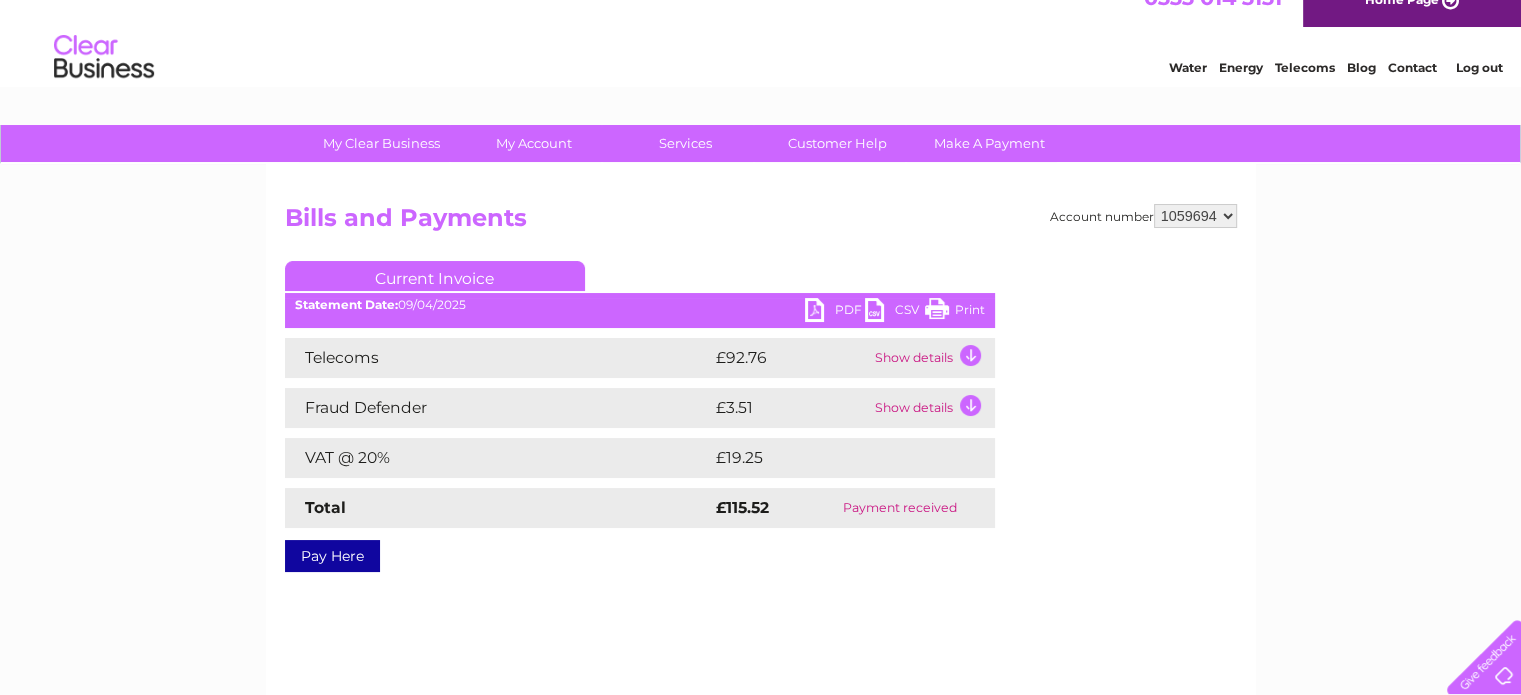 click on "Show details" at bounding box center [932, 358] 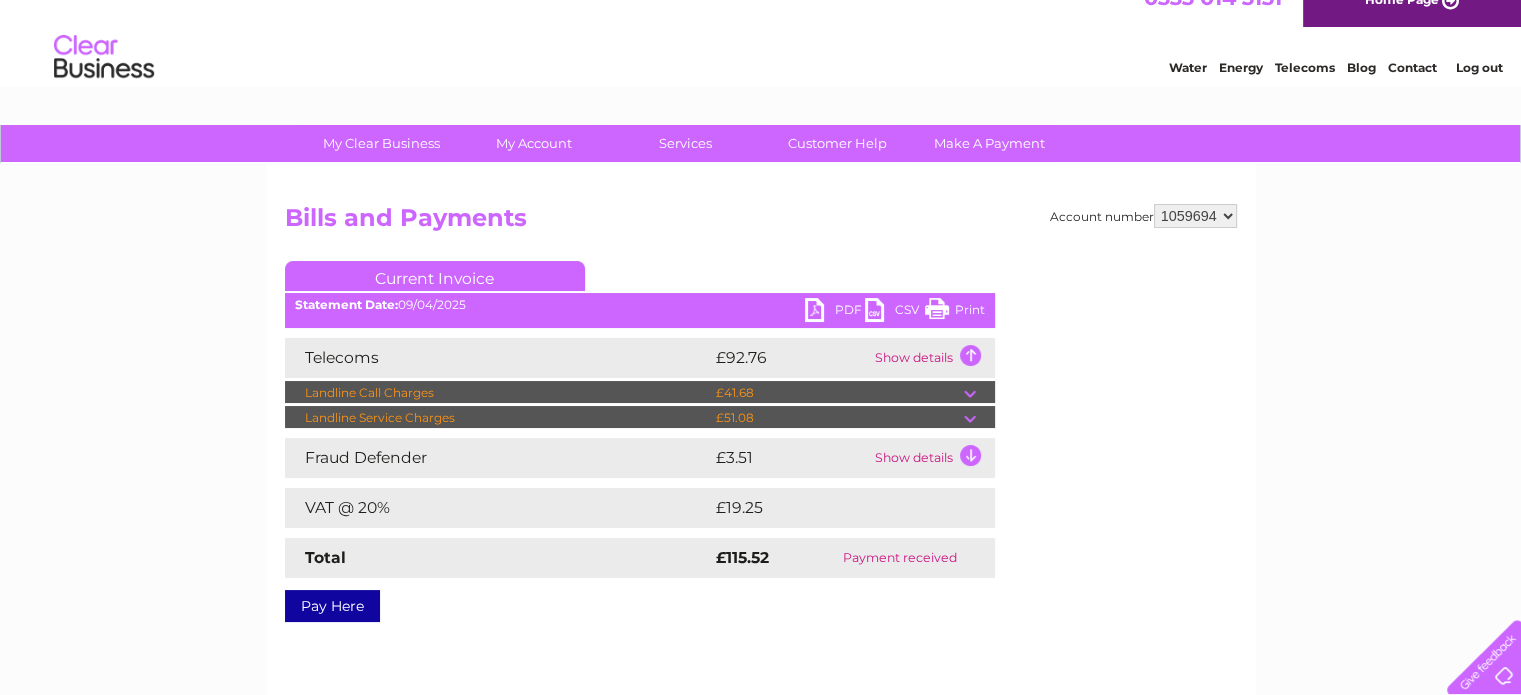 click at bounding box center [979, 418] 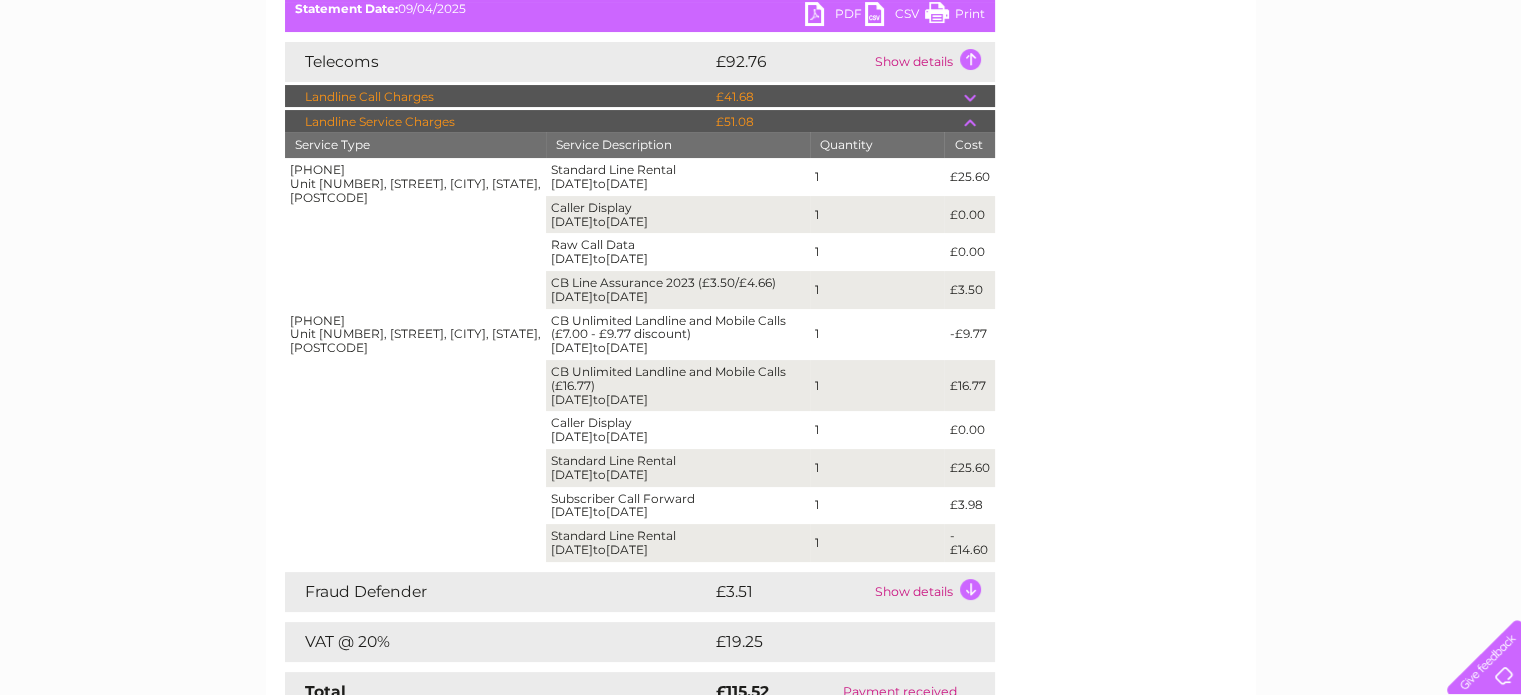 scroll, scrollTop: 323, scrollLeft: 0, axis: vertical 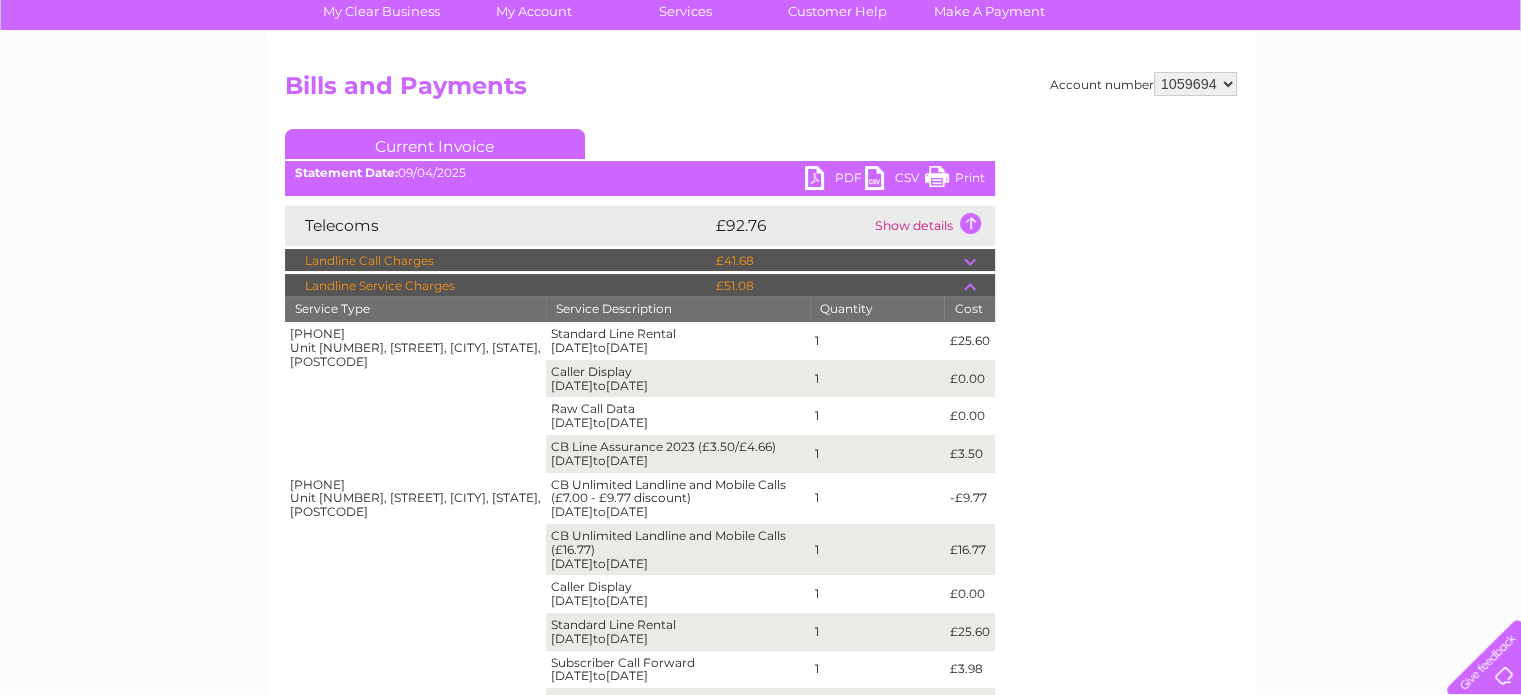 click at bounding box center [979, 261] 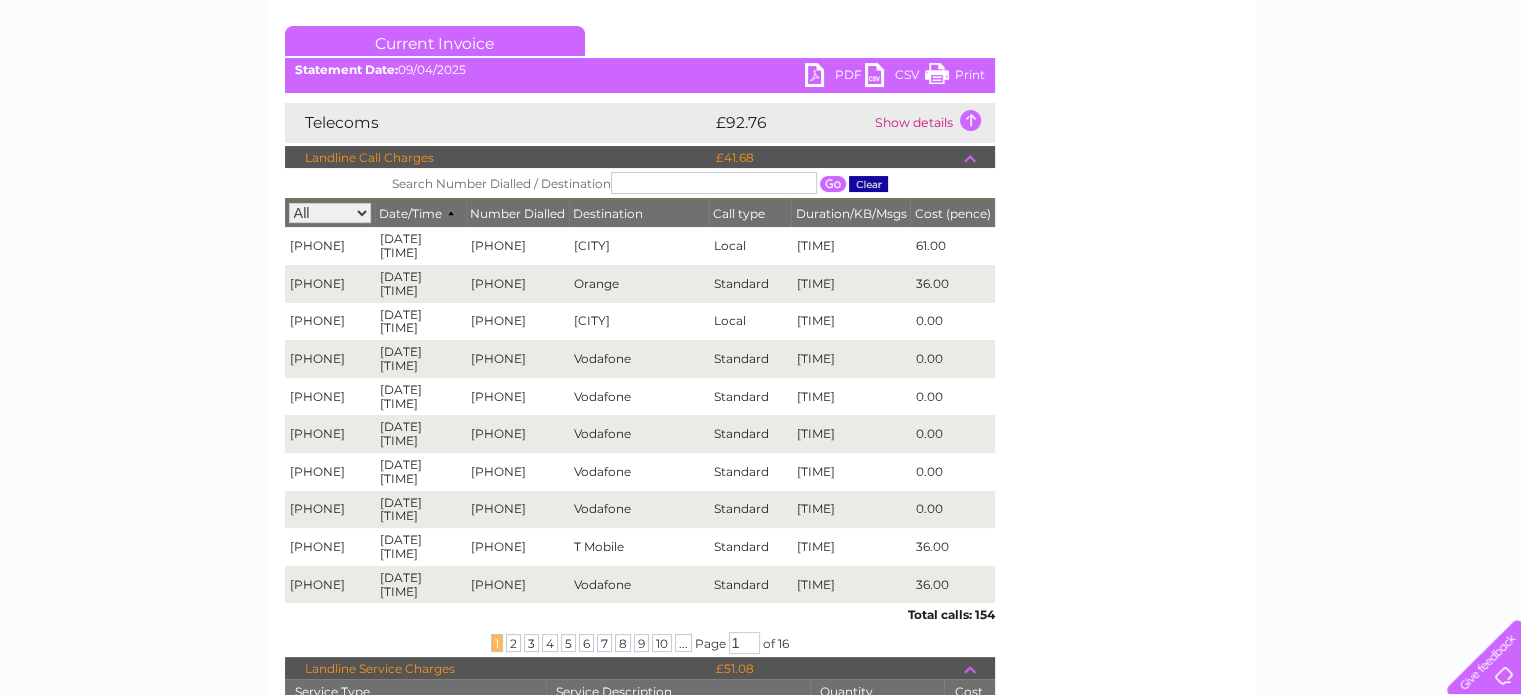 scroll, scrollTop: 263, scrollLeft: 0, axis: vertical 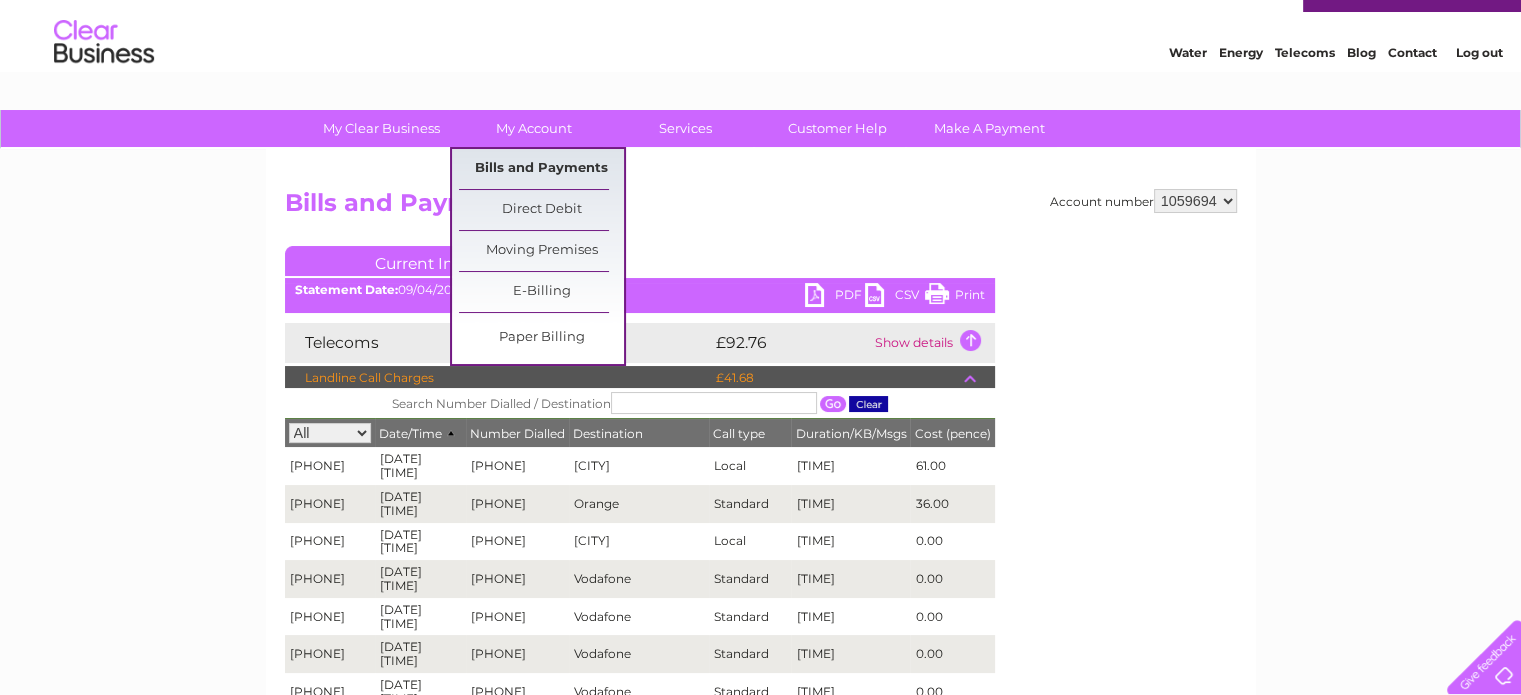 click on "Bills and Payments" at bounding box center [541, 169] 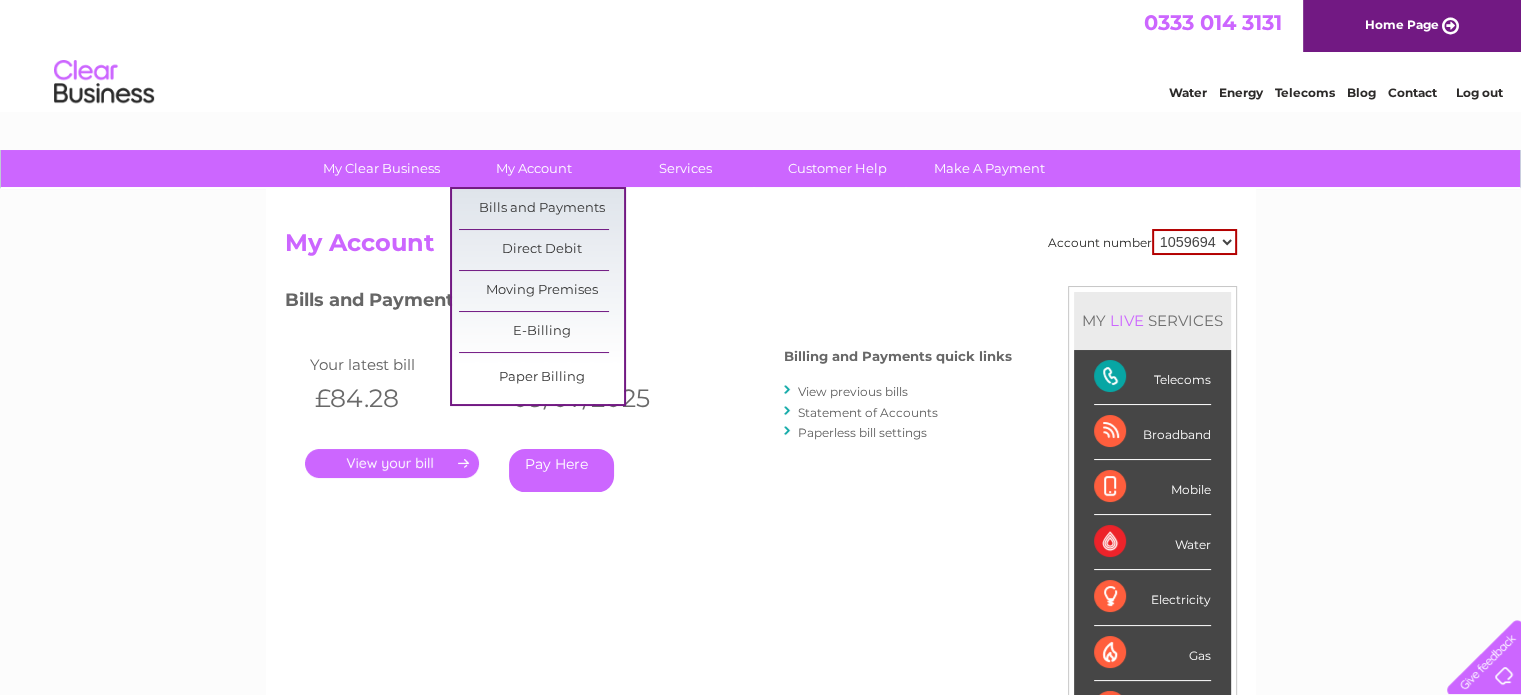 scroll, scrollTop: 0, scrollLeft: 0, axis: both 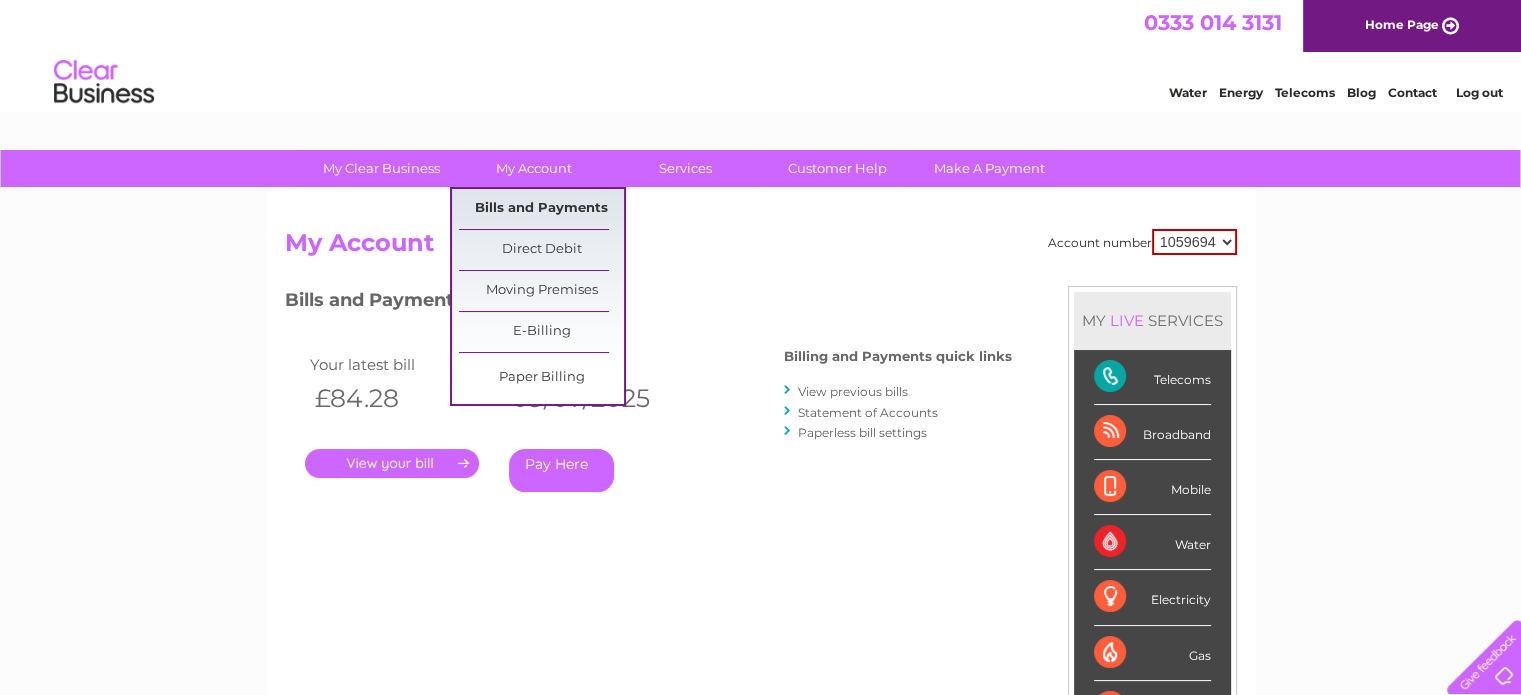 click on "Bills and Payments" at bounding box center (541, 209) 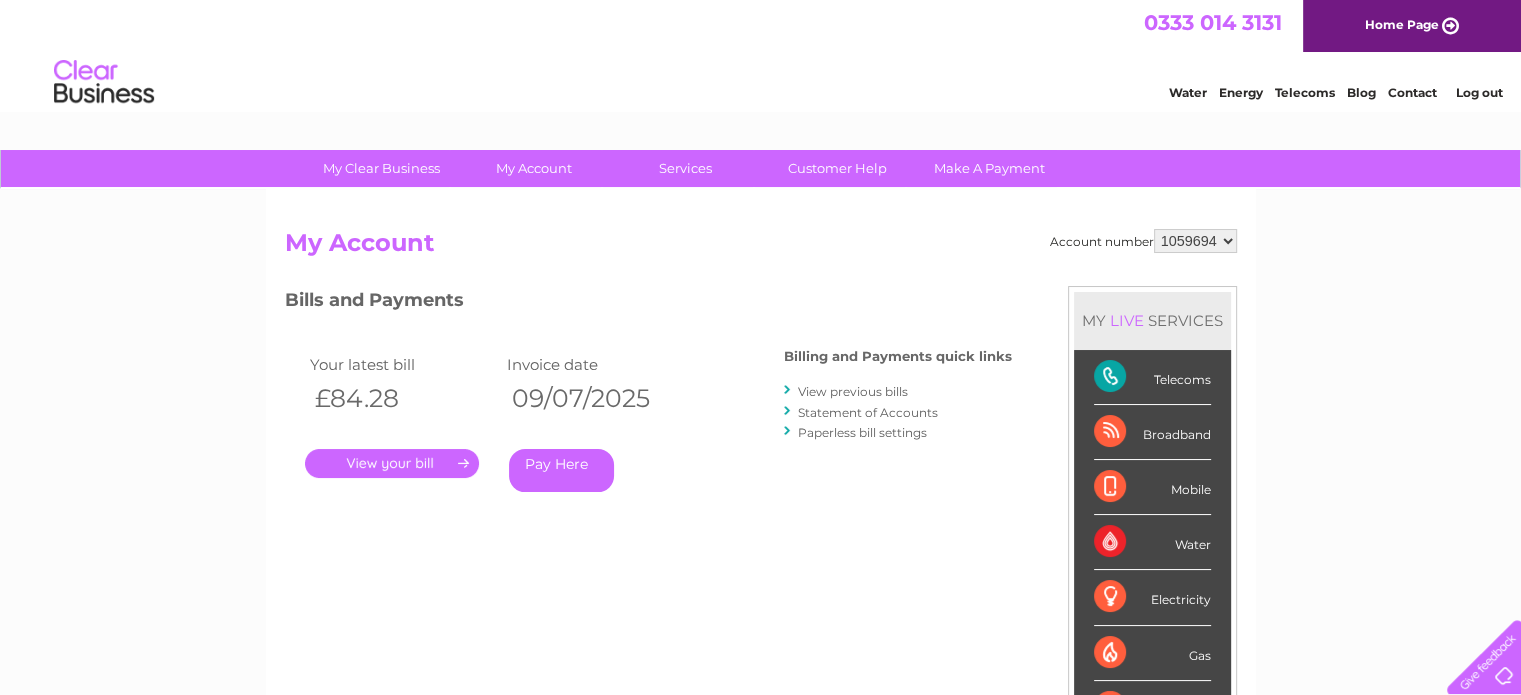scroll, scrollTop: 0, scrollLeft: 0, axis: both 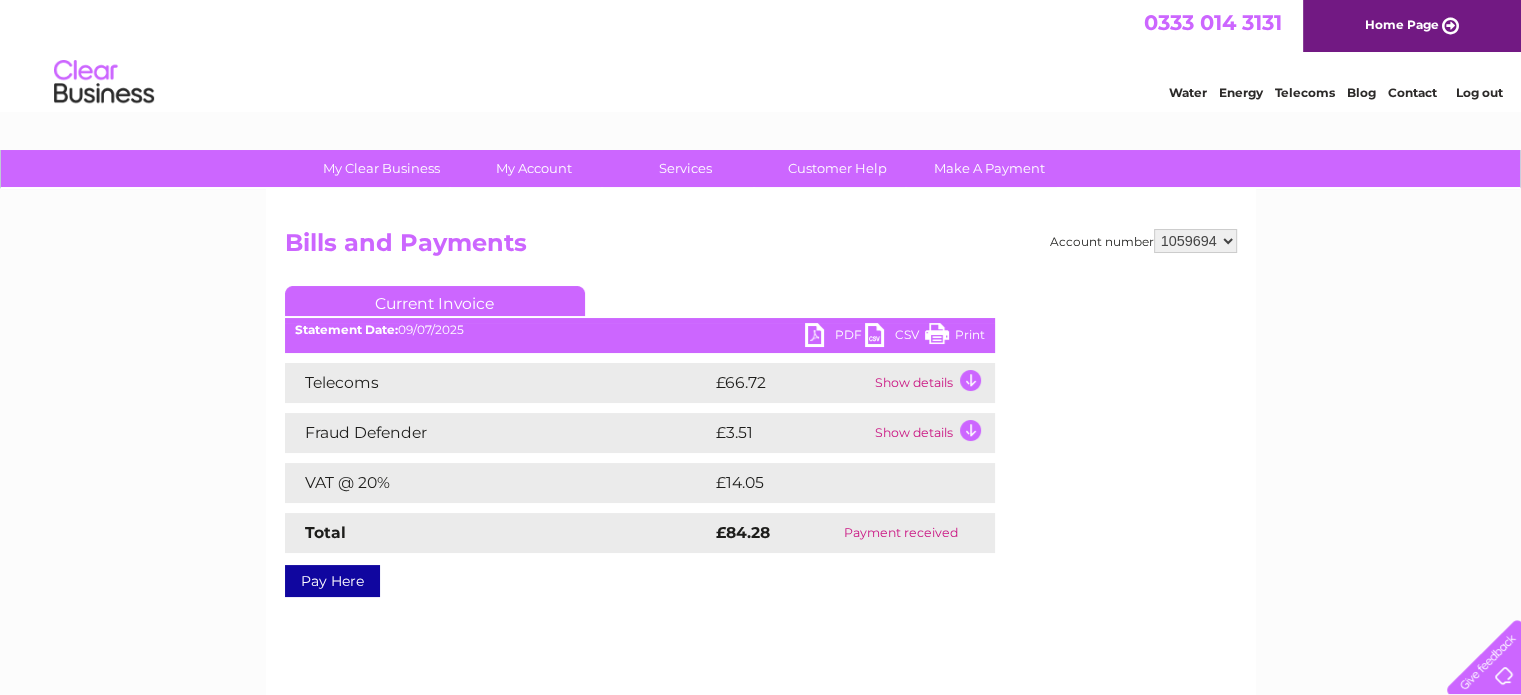 click on "Show details" at bounding box center (932, 383) 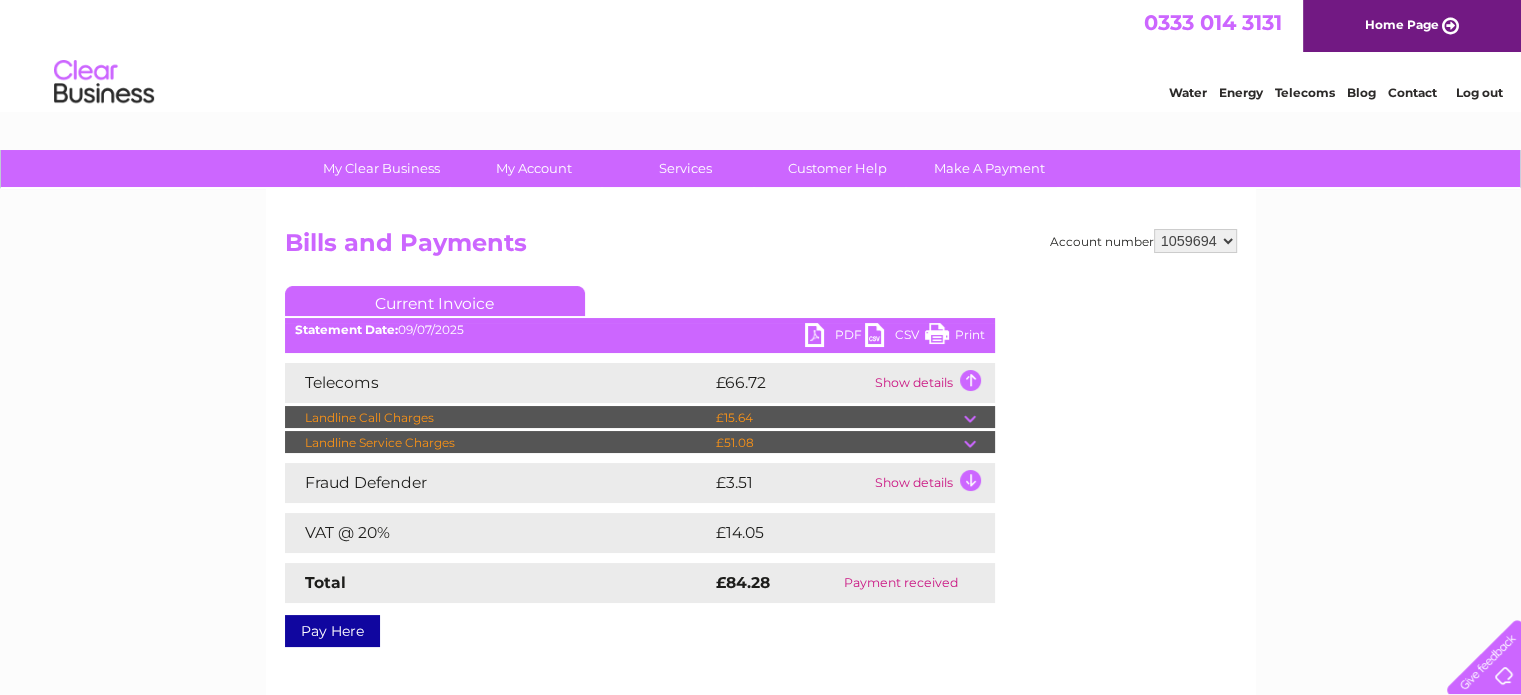 click at bounding box center [979, 443] 